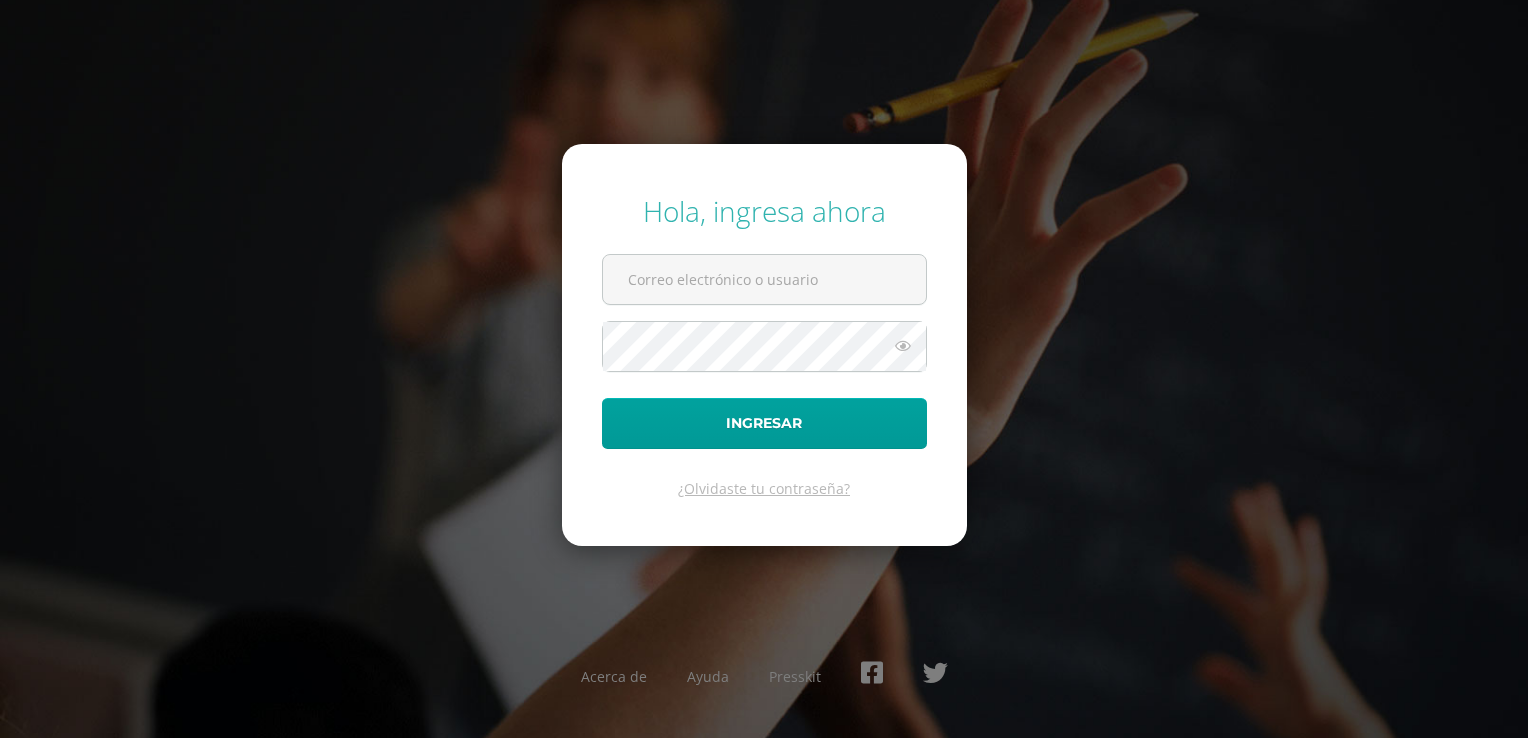 scroll, scrollTop: 0, scrollLeft: 0, axis: both 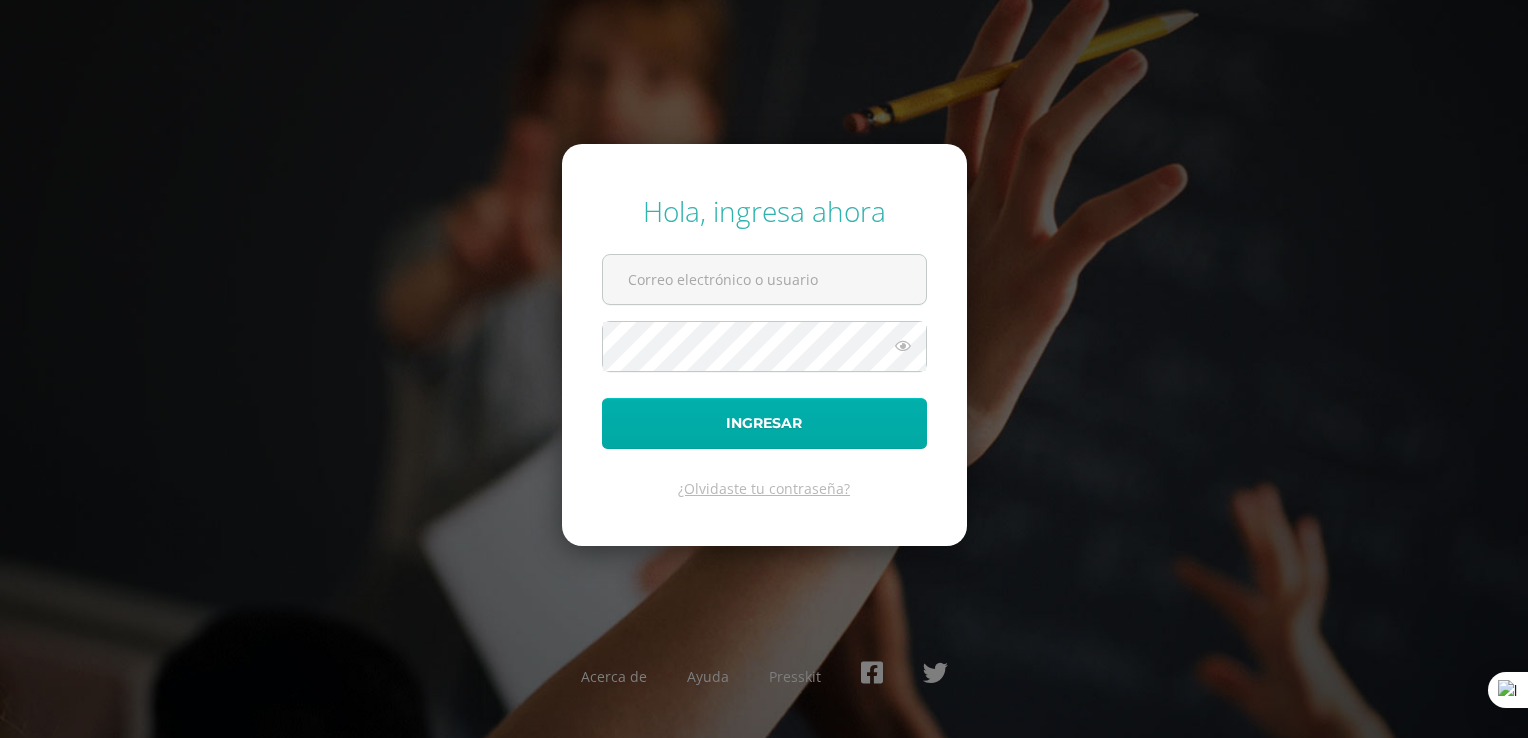 type on "e1301@bilinguesanjuan.edu.gt" 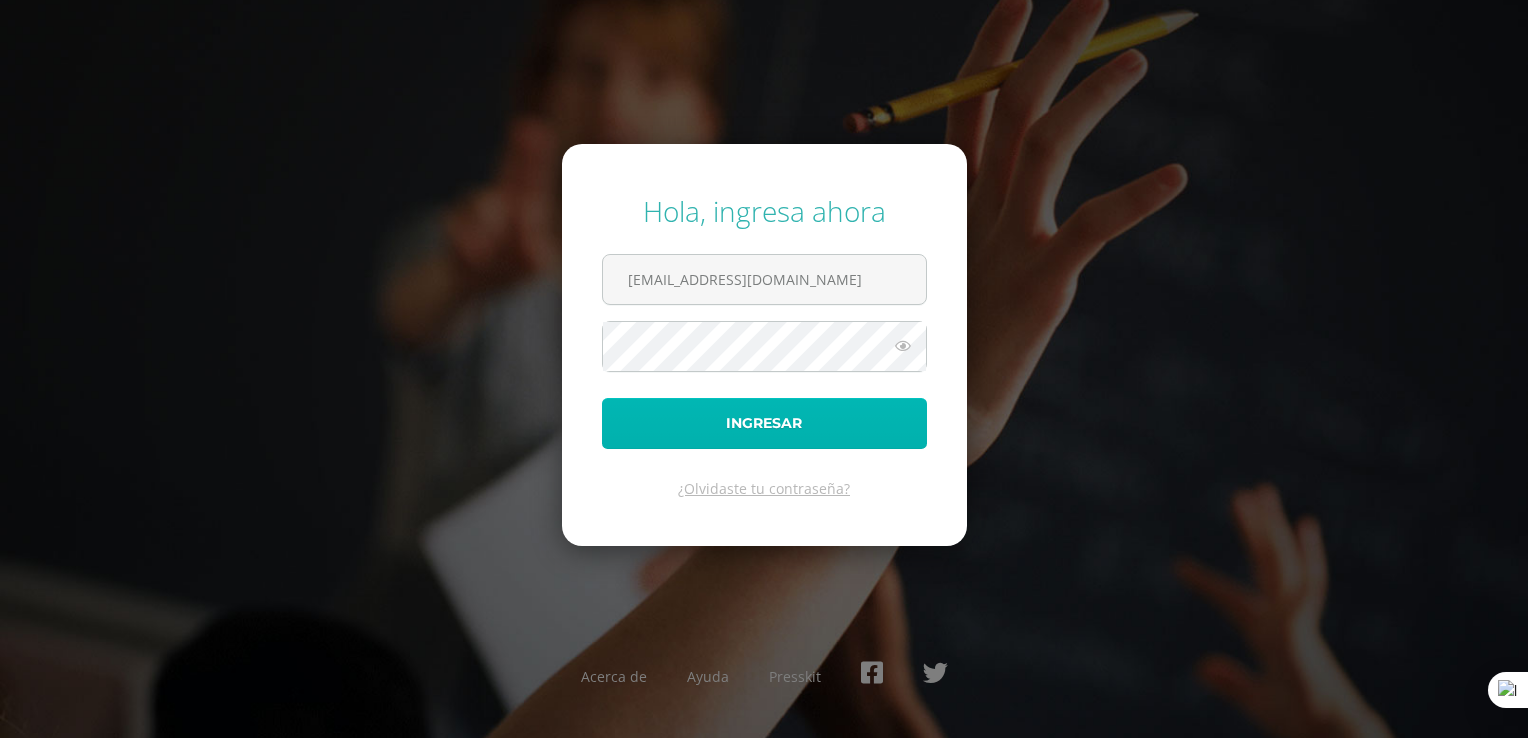 click on "Ingresar" at bounding box center (764, 423) 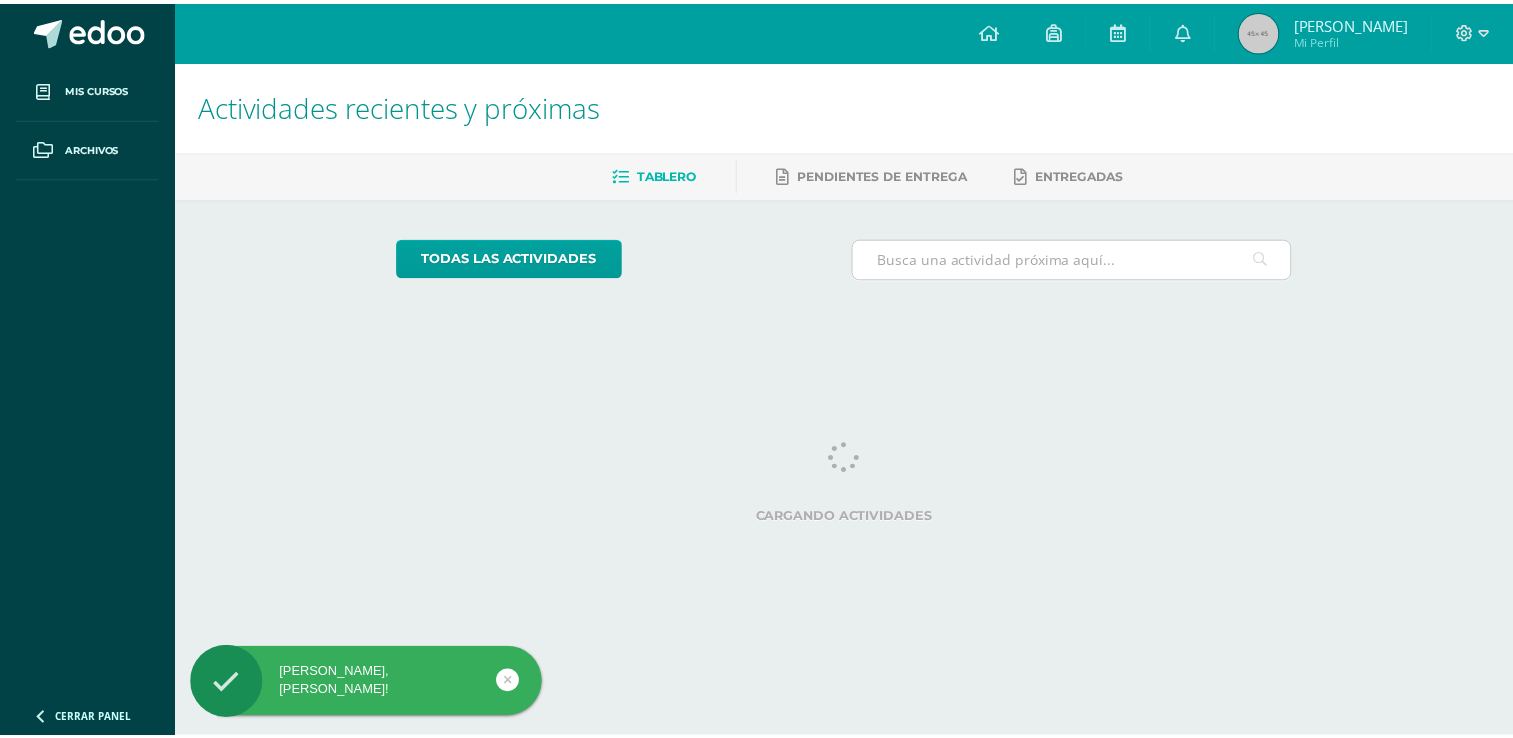 scroll, scrollTop: 0, scrollLeft: 0, axis: both 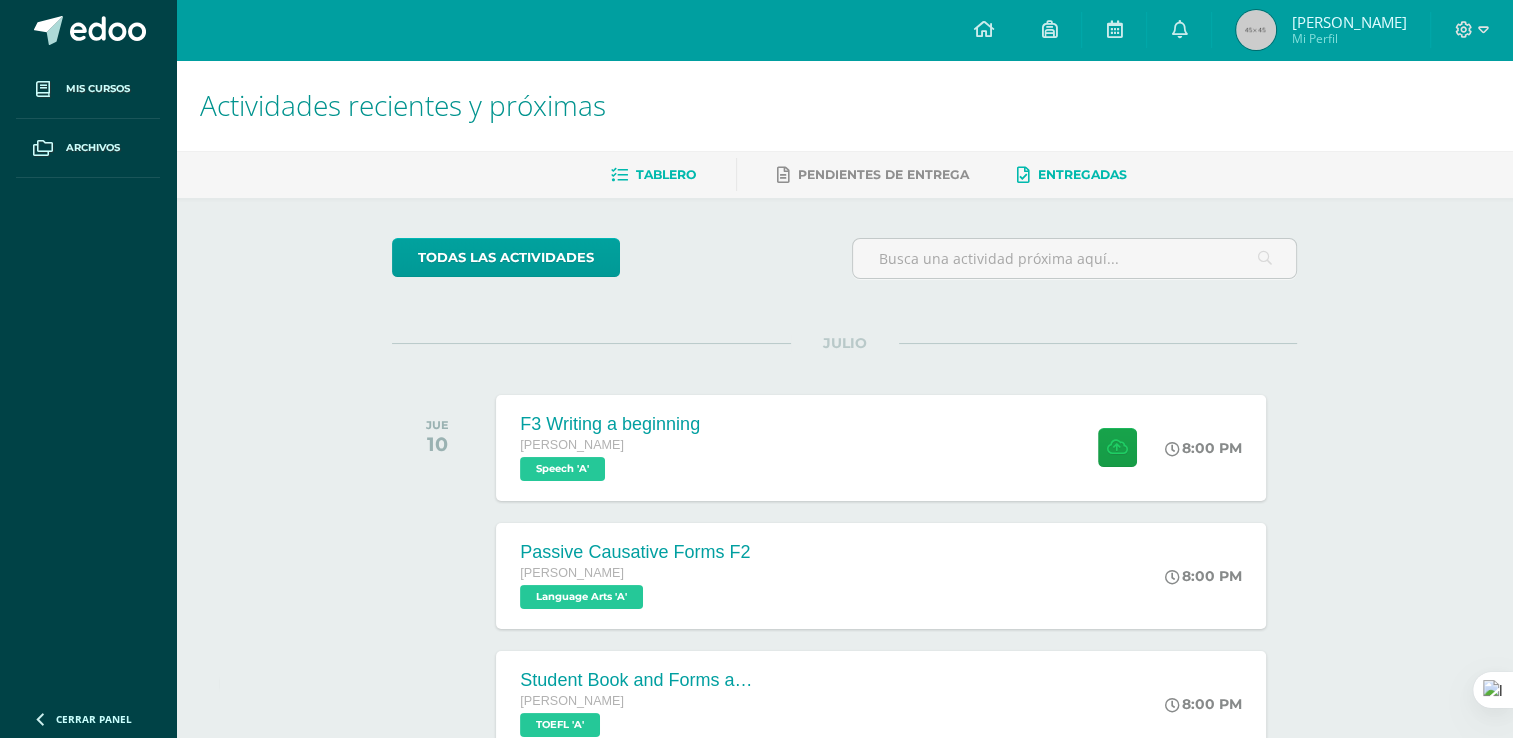 click at bounding box center (1023, 175) 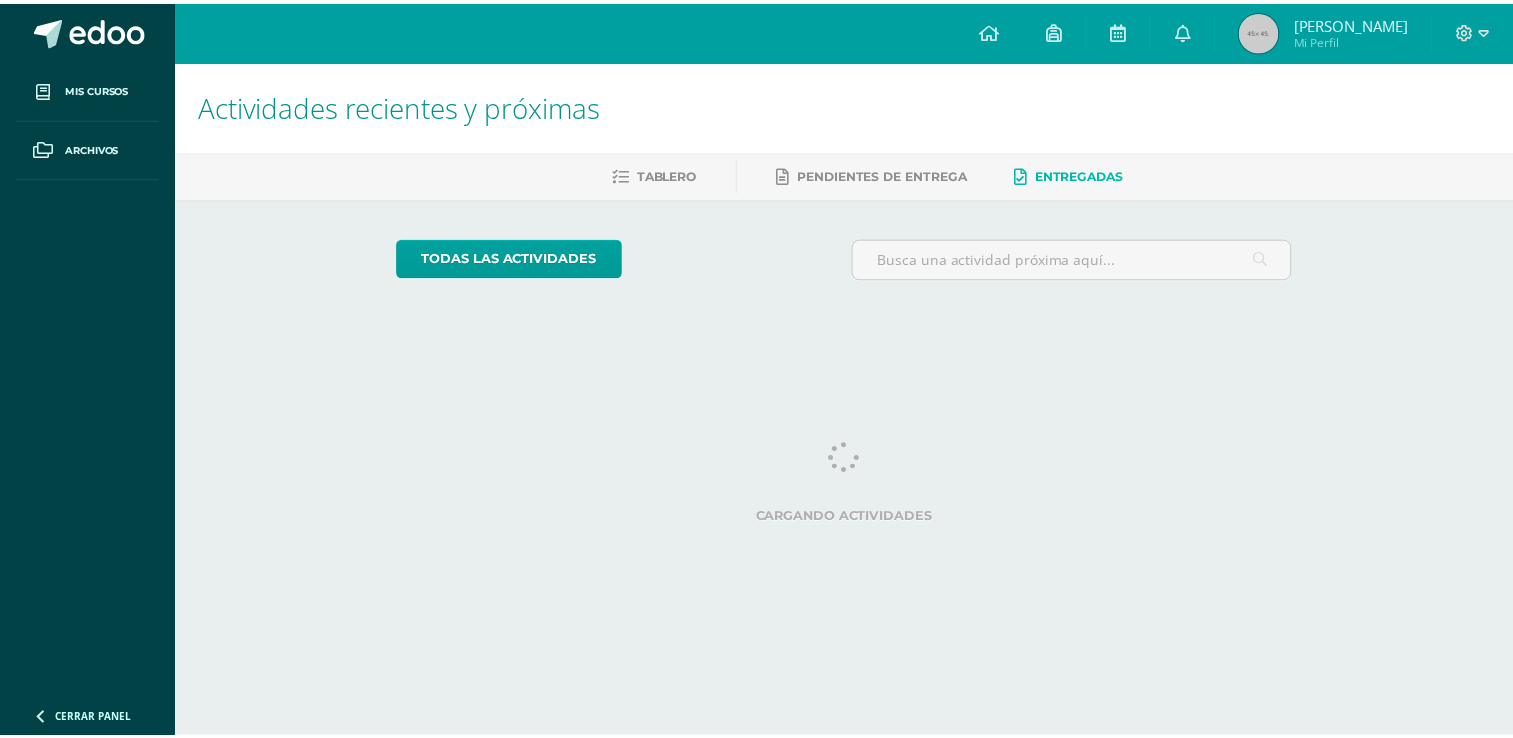 scroll, scrollTop: 0, scrollLeft: 0, axis: both 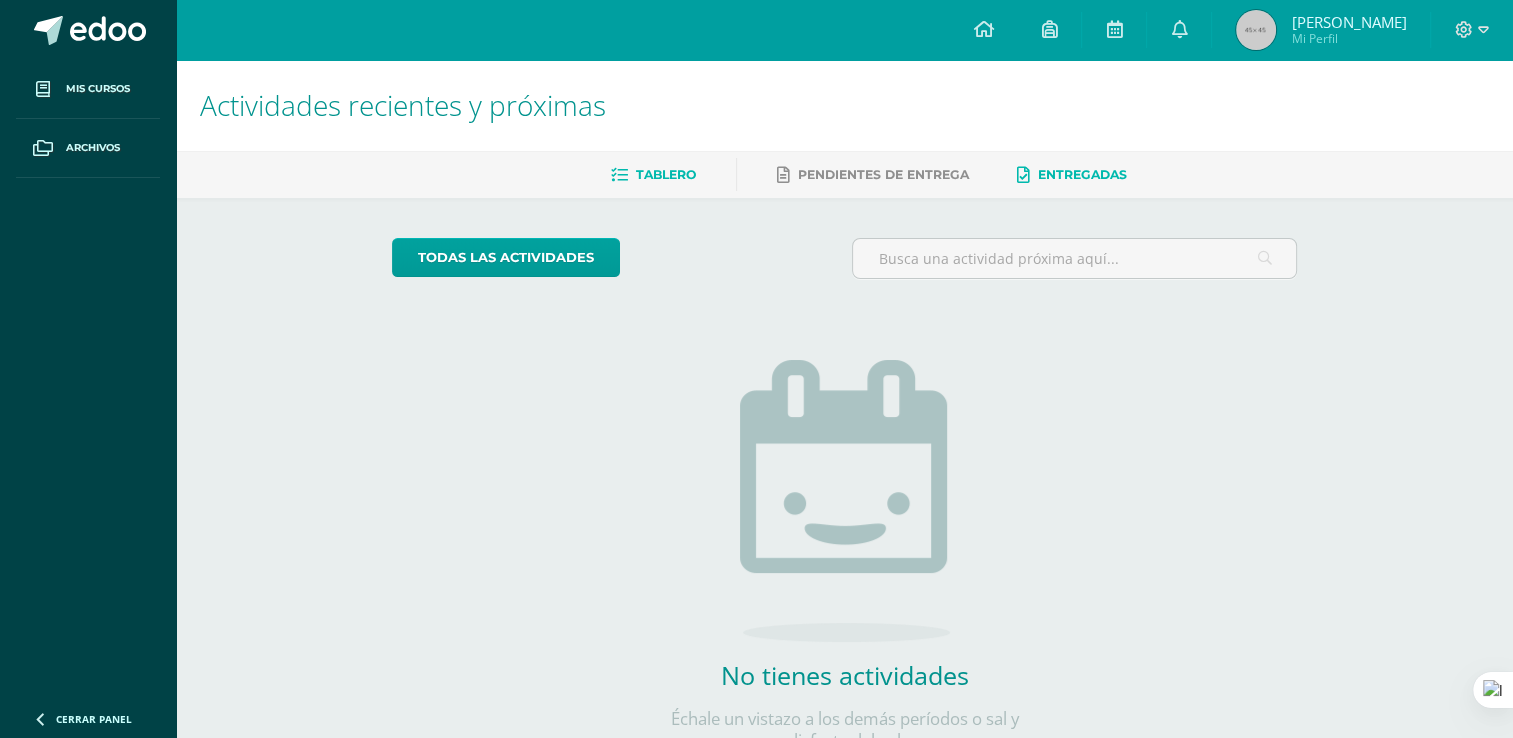 click on "Tablero" at bounding box center [653, 175] 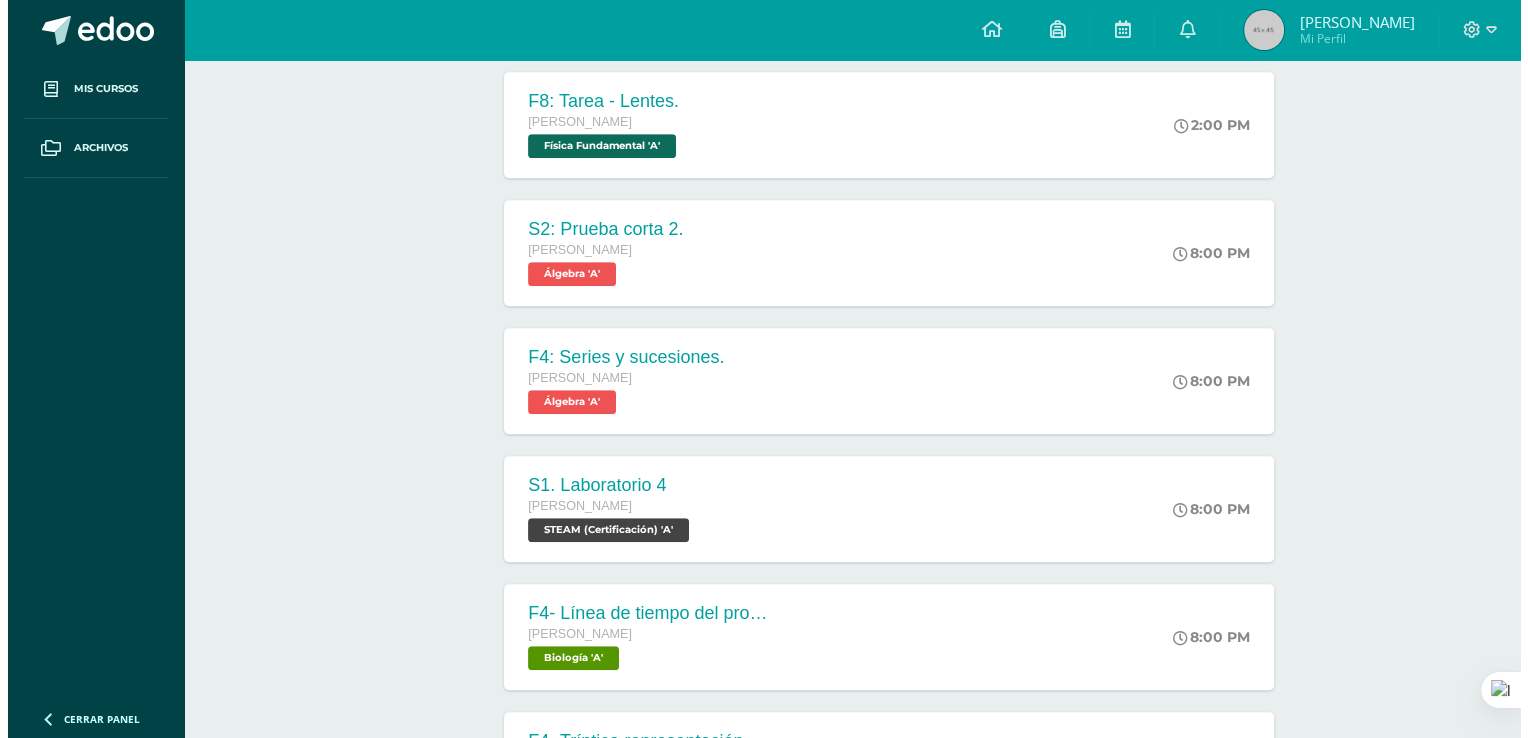 scroll, scrollTop: 1092, scrollLeft: 0, axis: vertical 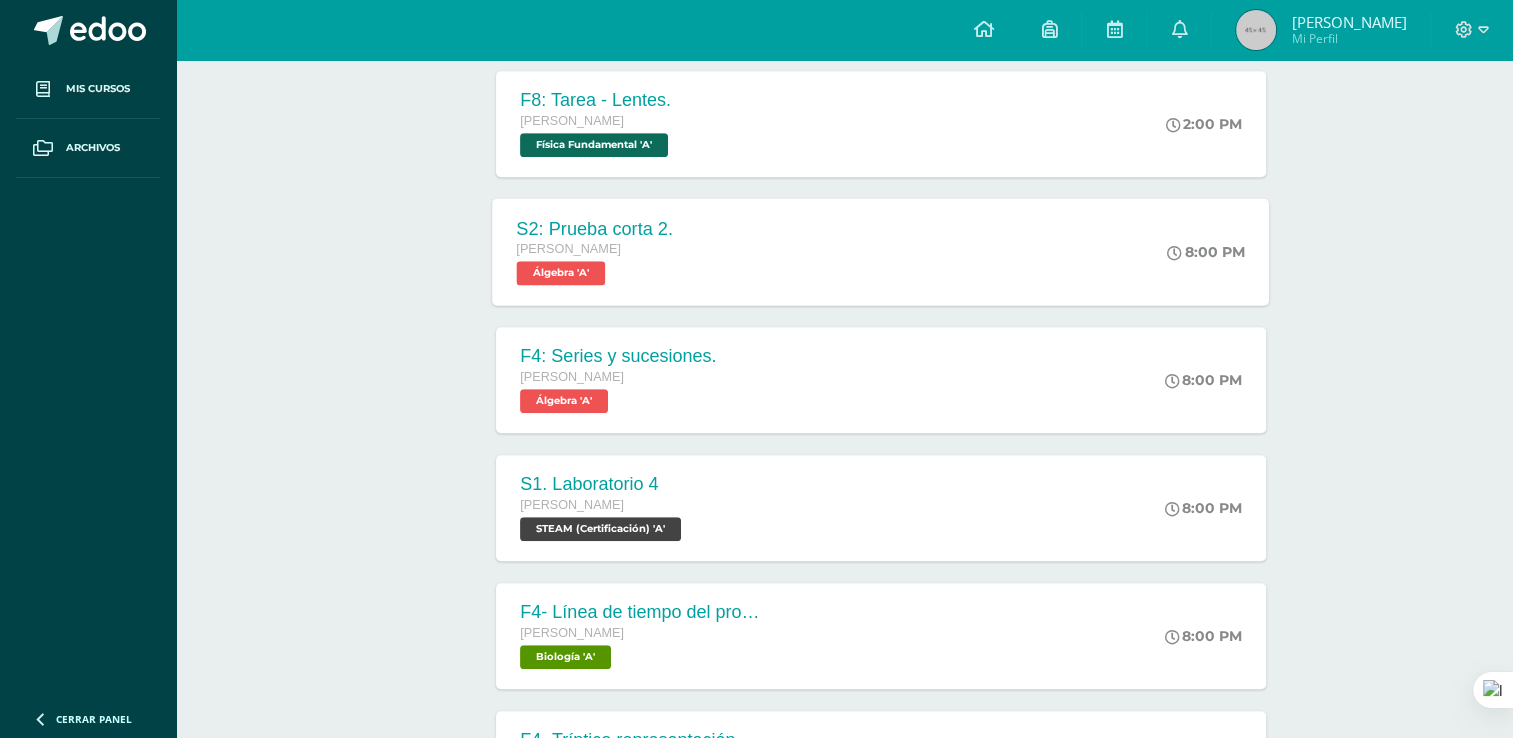 click on "S2: Prueba corta 2." at bounding box center (595, 228) 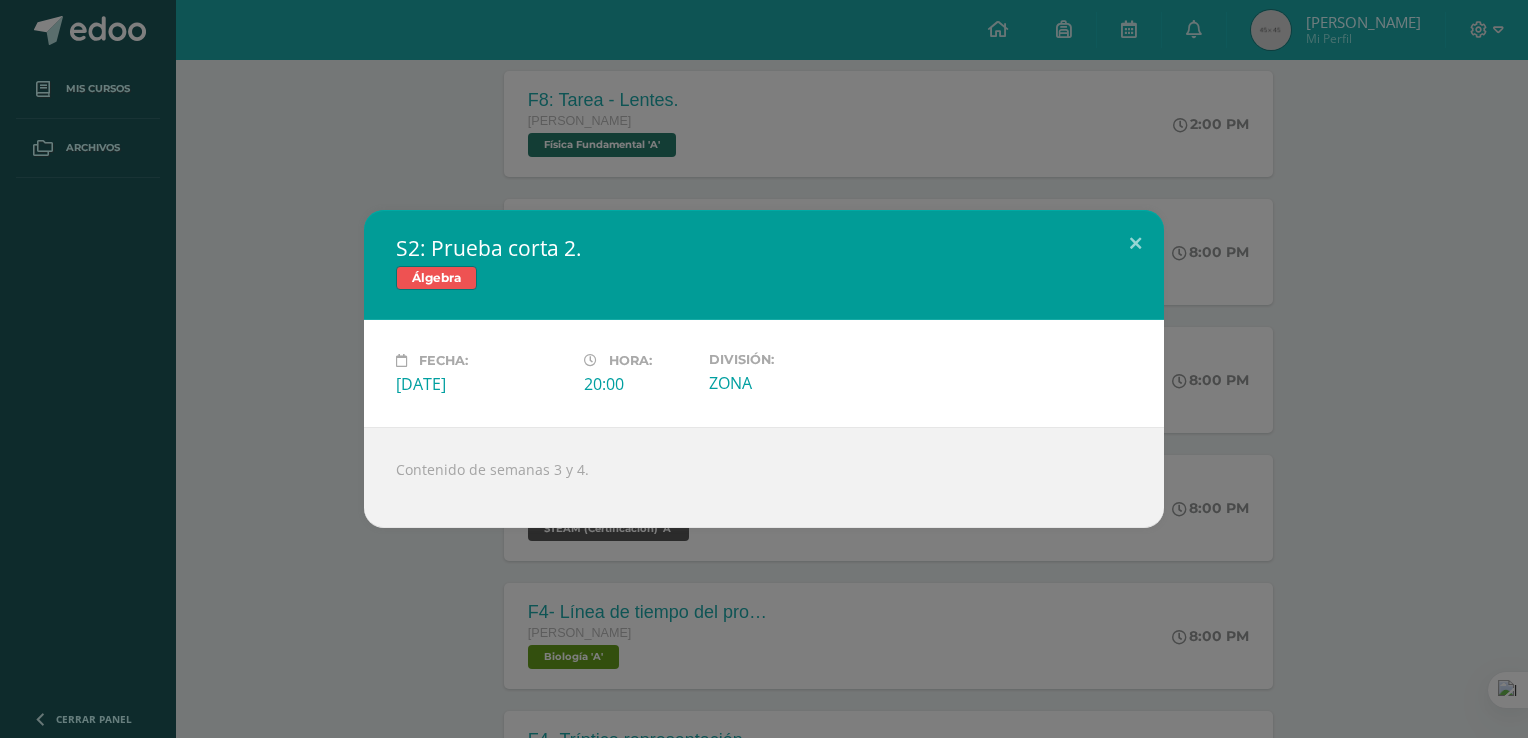 click on "S2: Prueba corta 2.
Álgebra
Fecha:
Viernes 11 de Julio
Hora:
20:00
División:
ZONA" at bounding box center (764, 369) 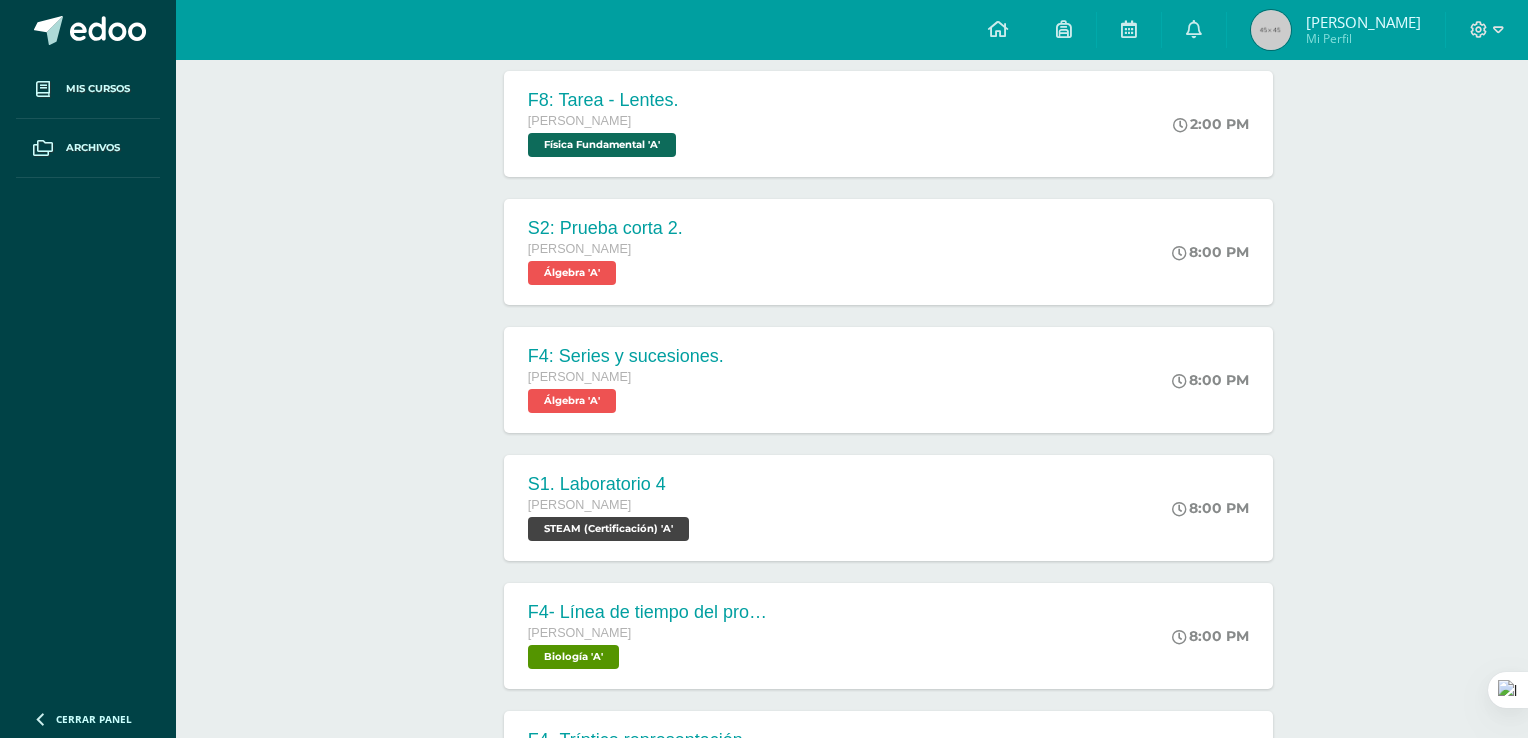 click on "S2: Prueba corta 2.
Álgebra
Fecha:
Viernes 11 de Julio
Hora:
20:00
División:
ZONA" at bounding box center [764, 369] 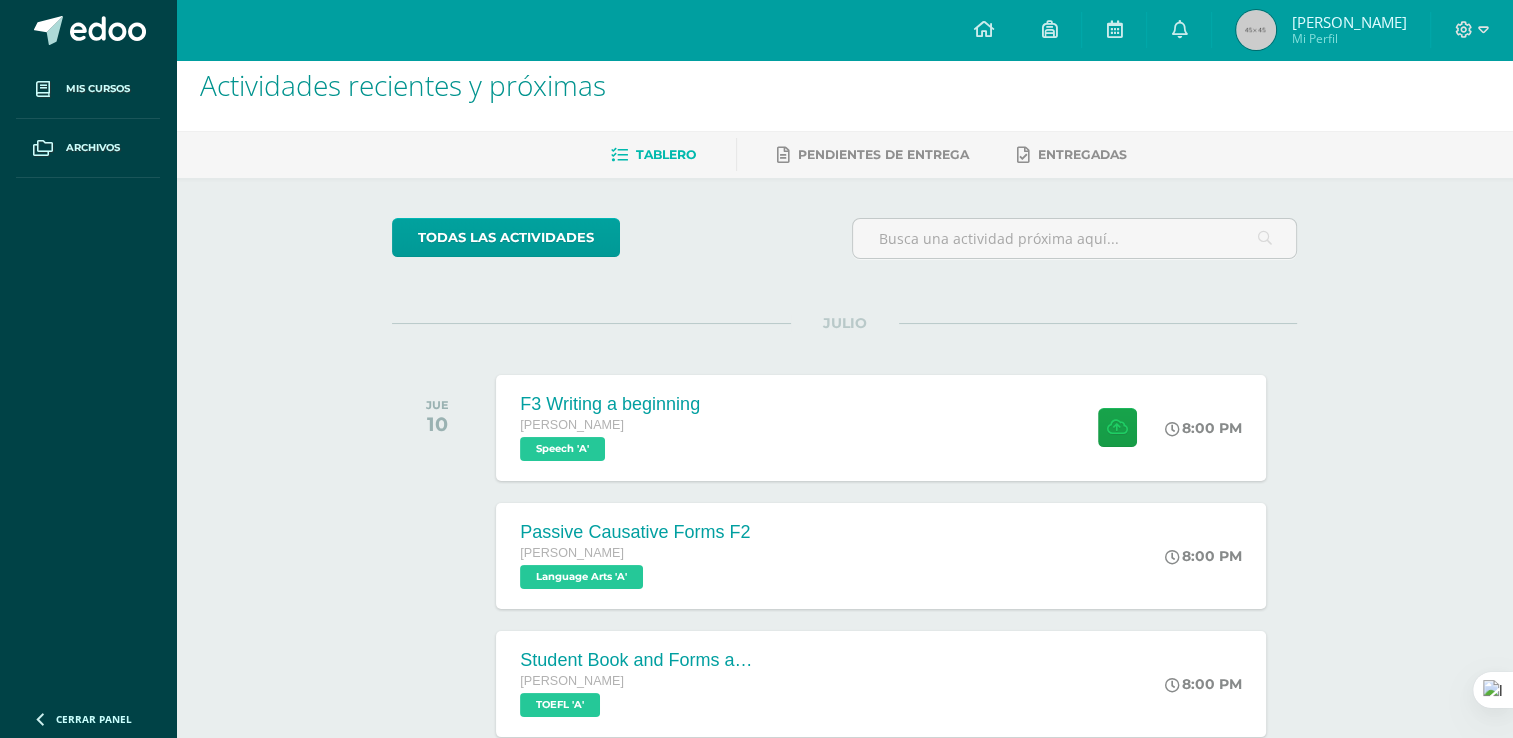 scroll, scrollTop: 0, scrollLeft: 0, axis: both 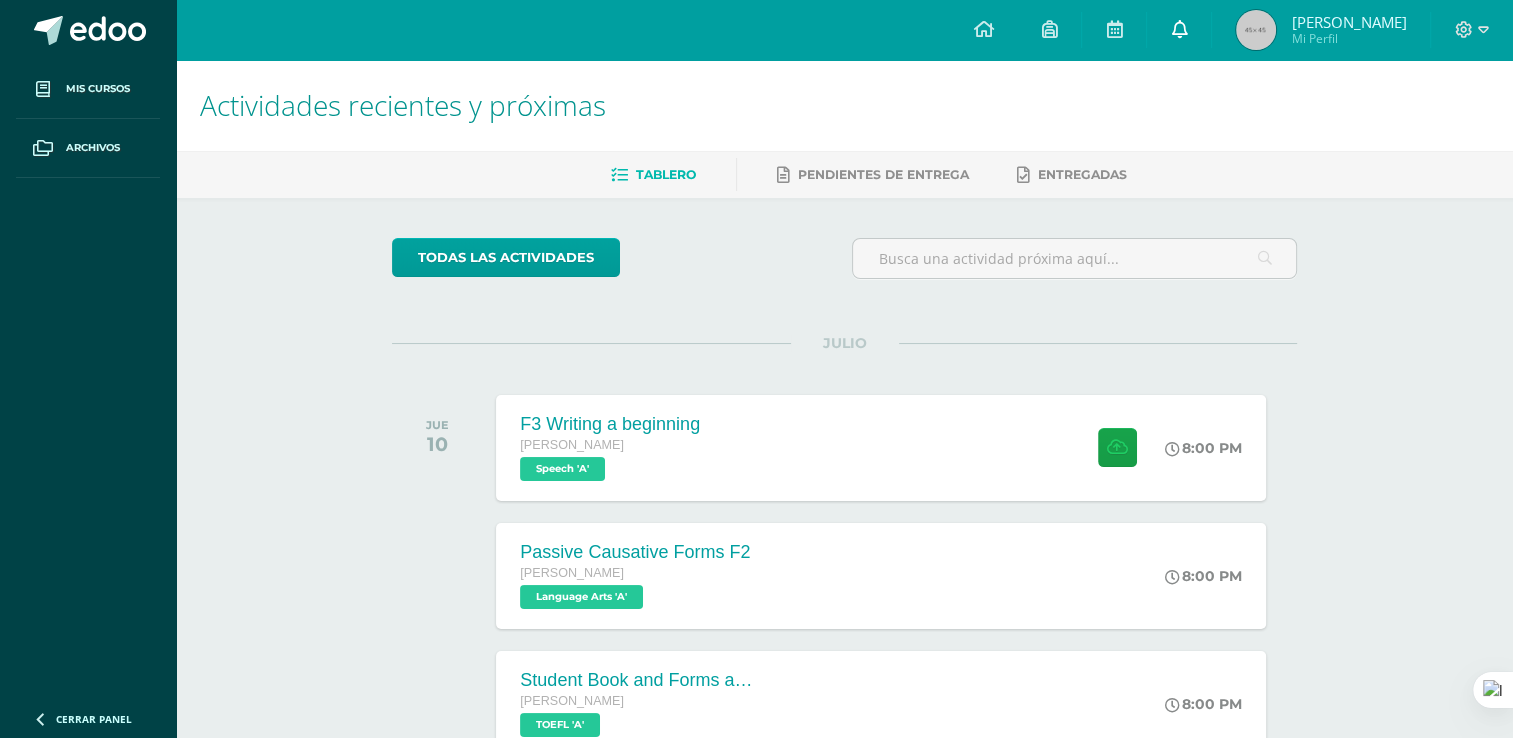click at bounding box center (1179, 29) 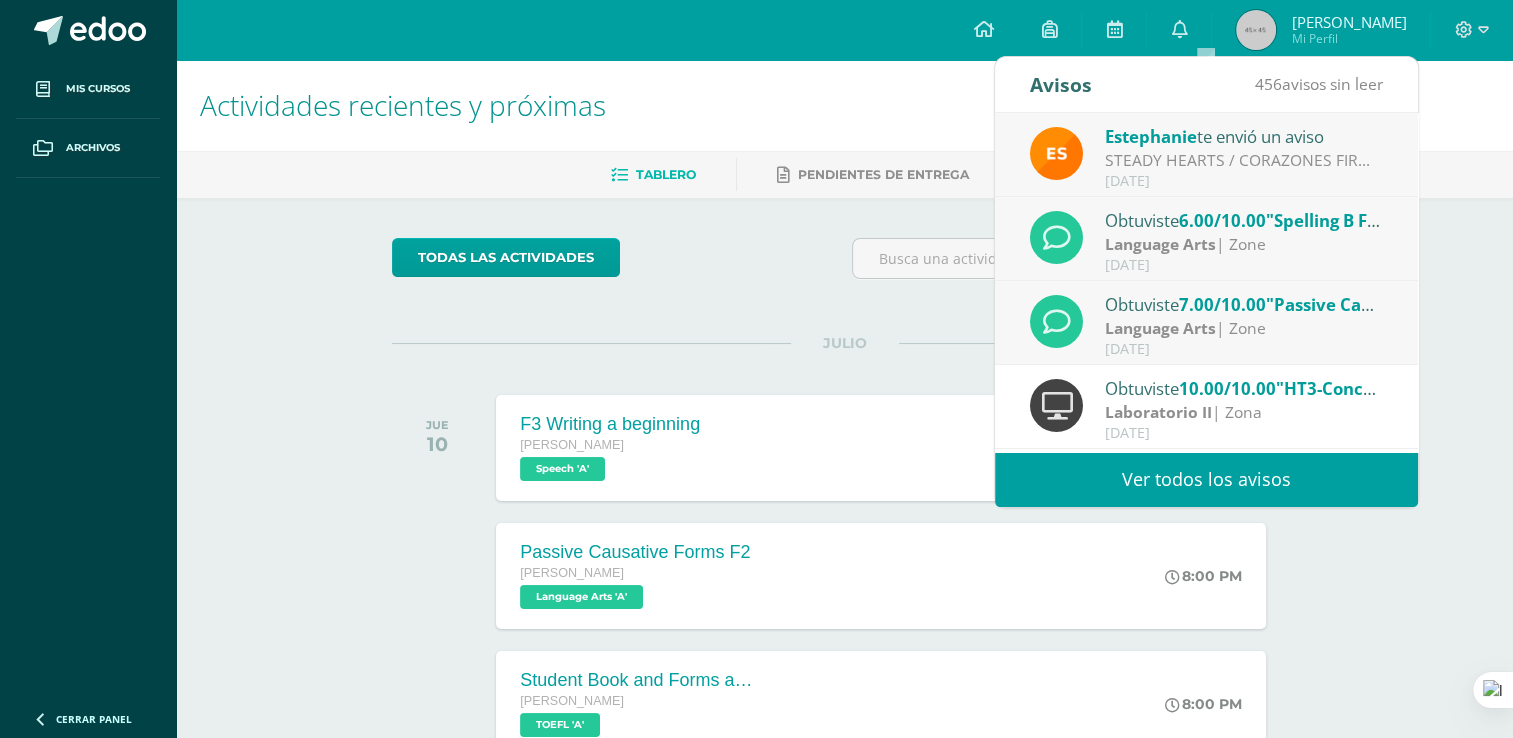 click on "todas las Actividades" at bounding box center (576, 266) 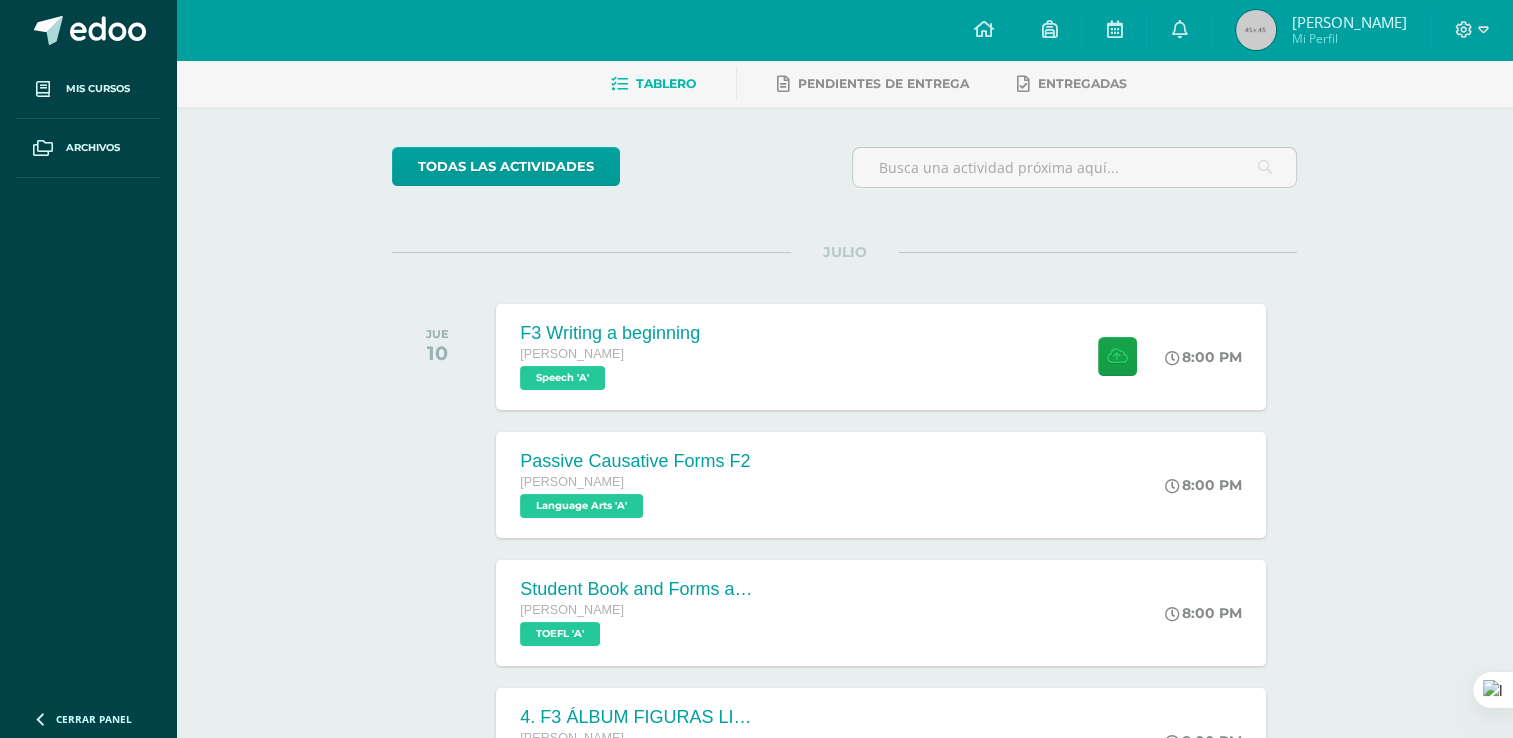 scroll, scrollTop: 96, scrollLeft: 0, axis: vertical 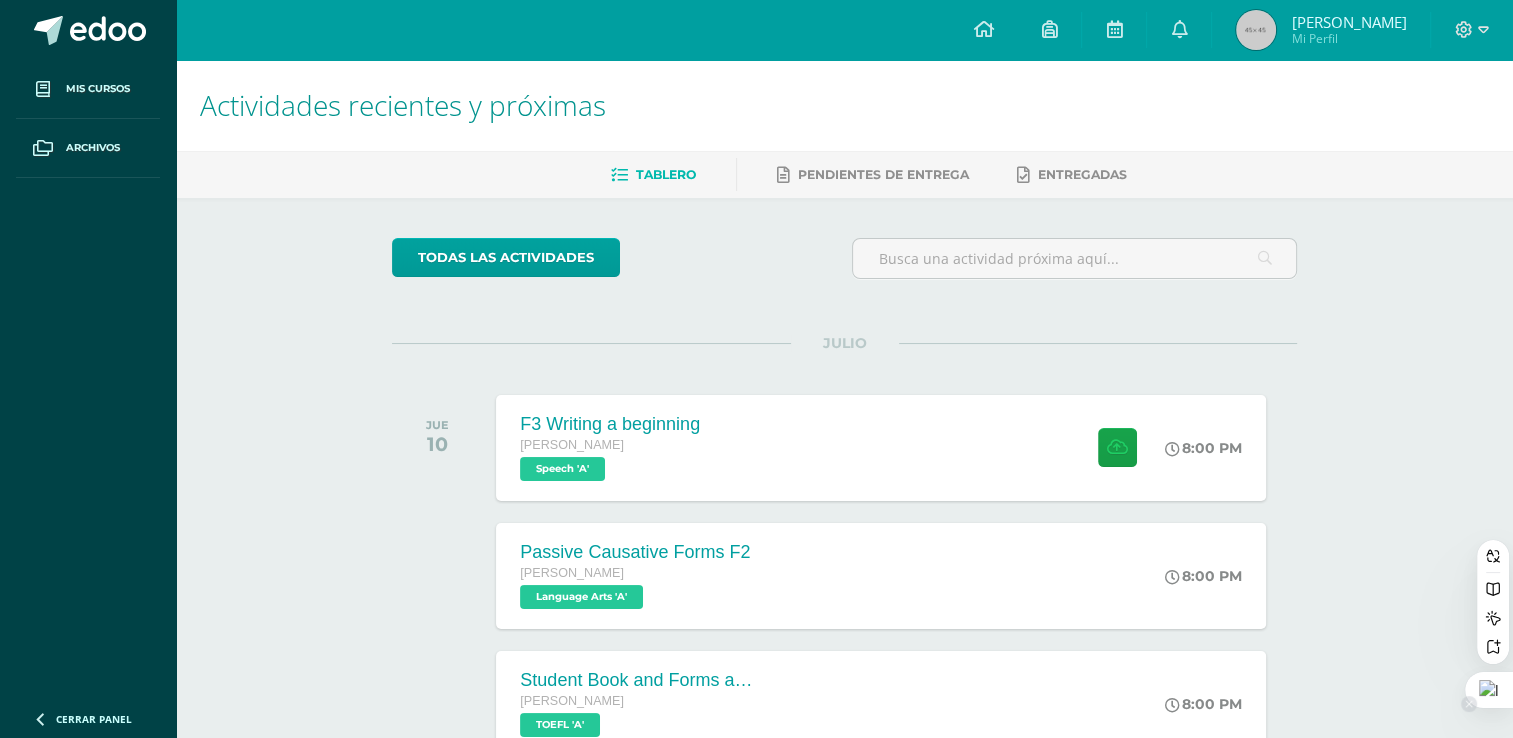 click at bounding box center [1489, 690] 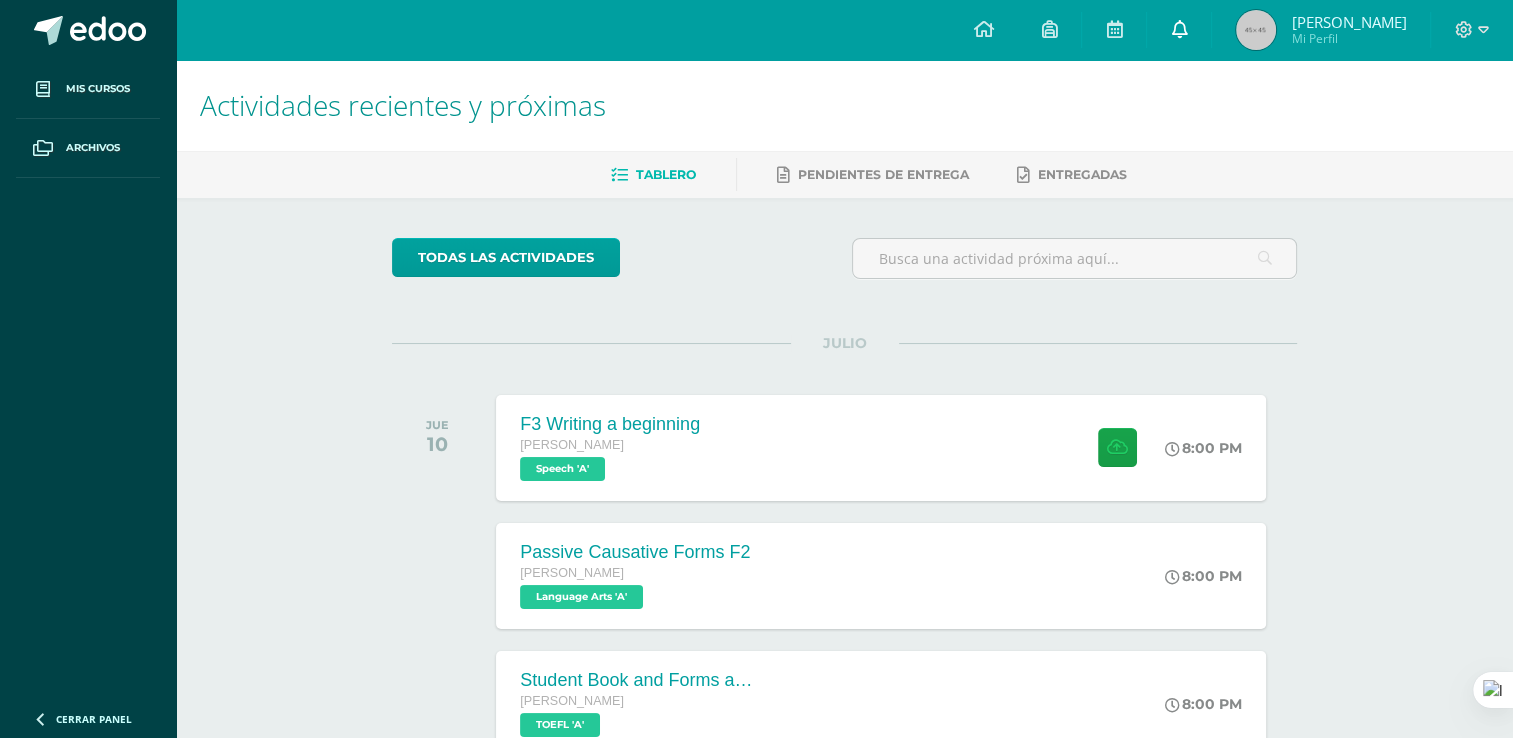 click at bounding box center (1179, 29) 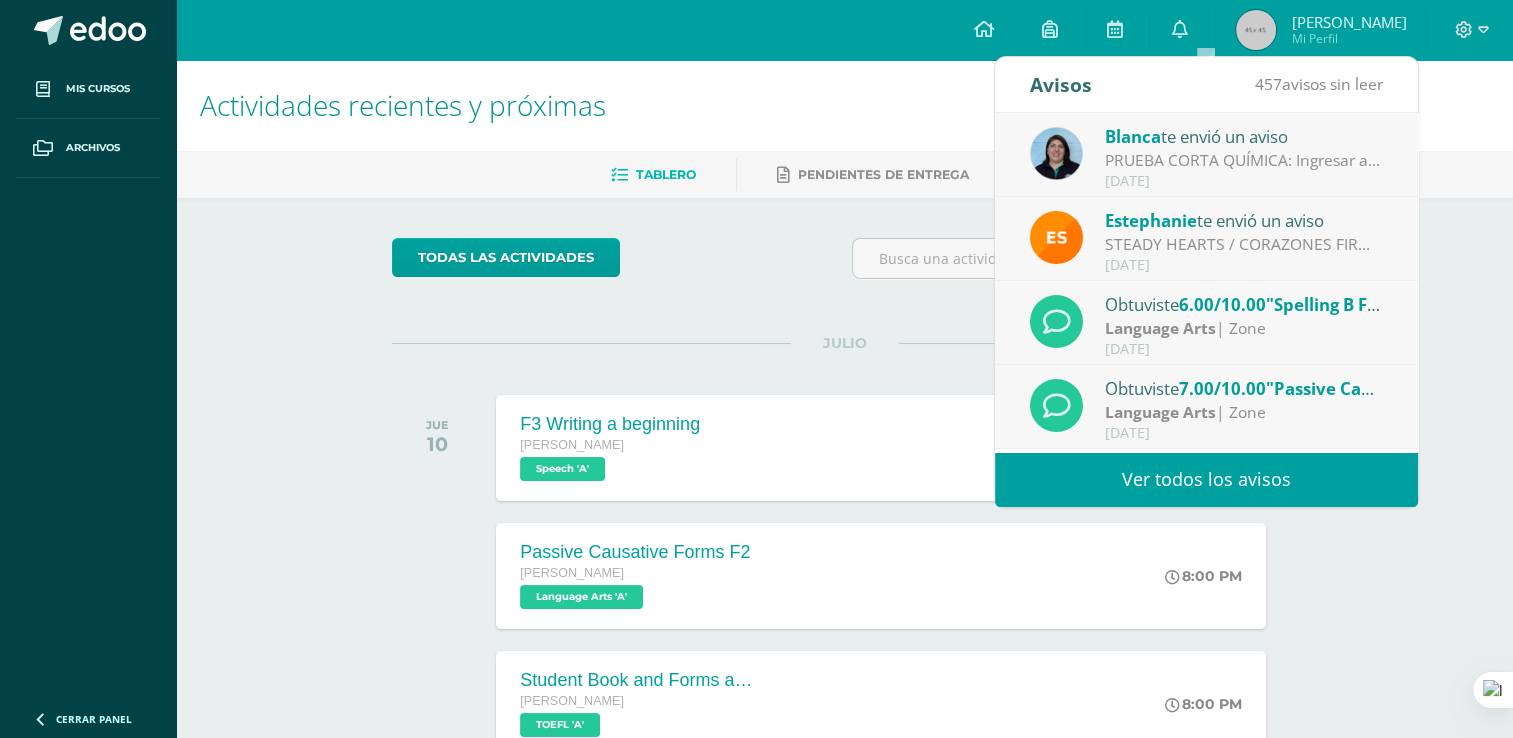 click on "PRUEBA CORTA QUÍMICA:
Ingresar al  siguiente enlace
[URL][DOMAIN_NAME]" at bounding box center (1244, 160) 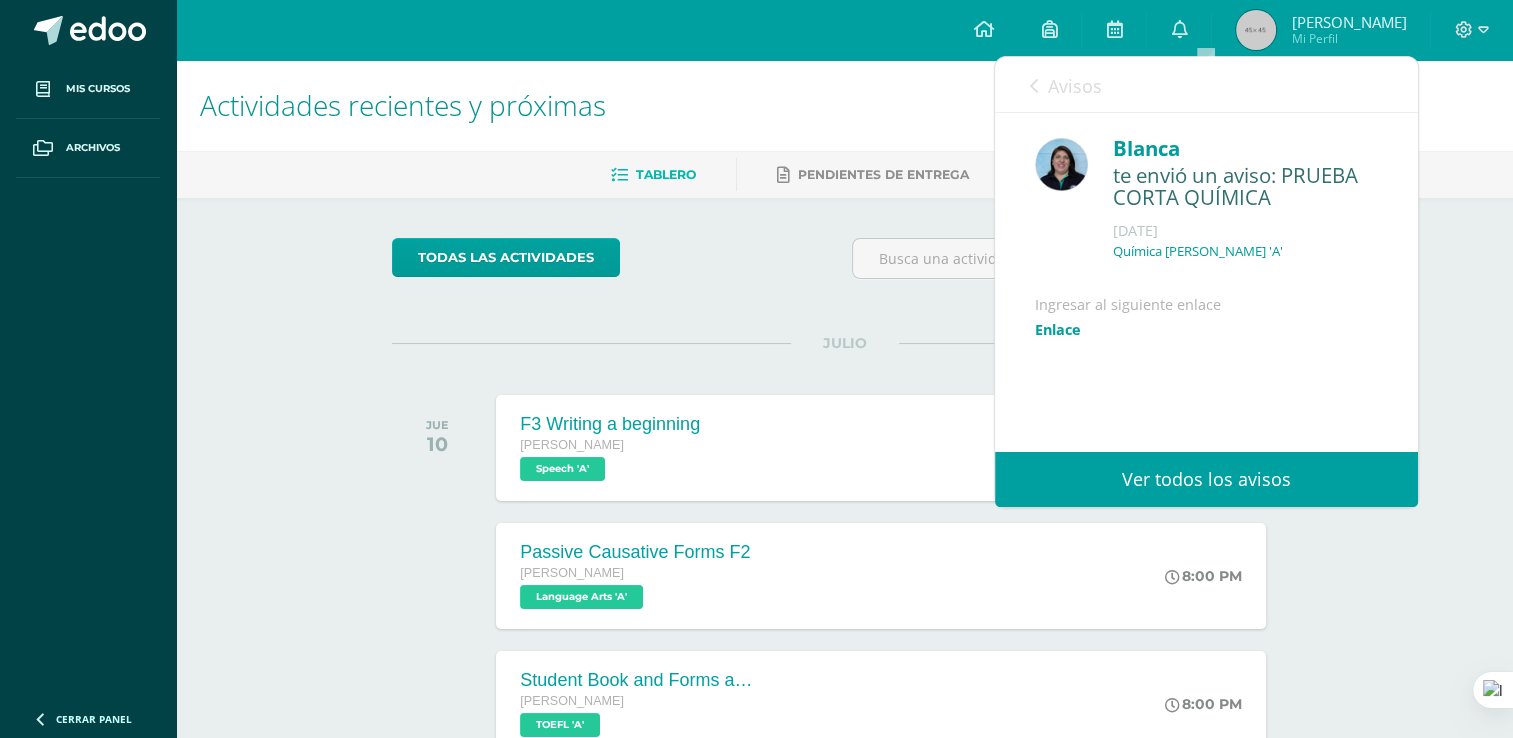scroll, scrollTop: 4, scrollLeft: 0, axis: vertical 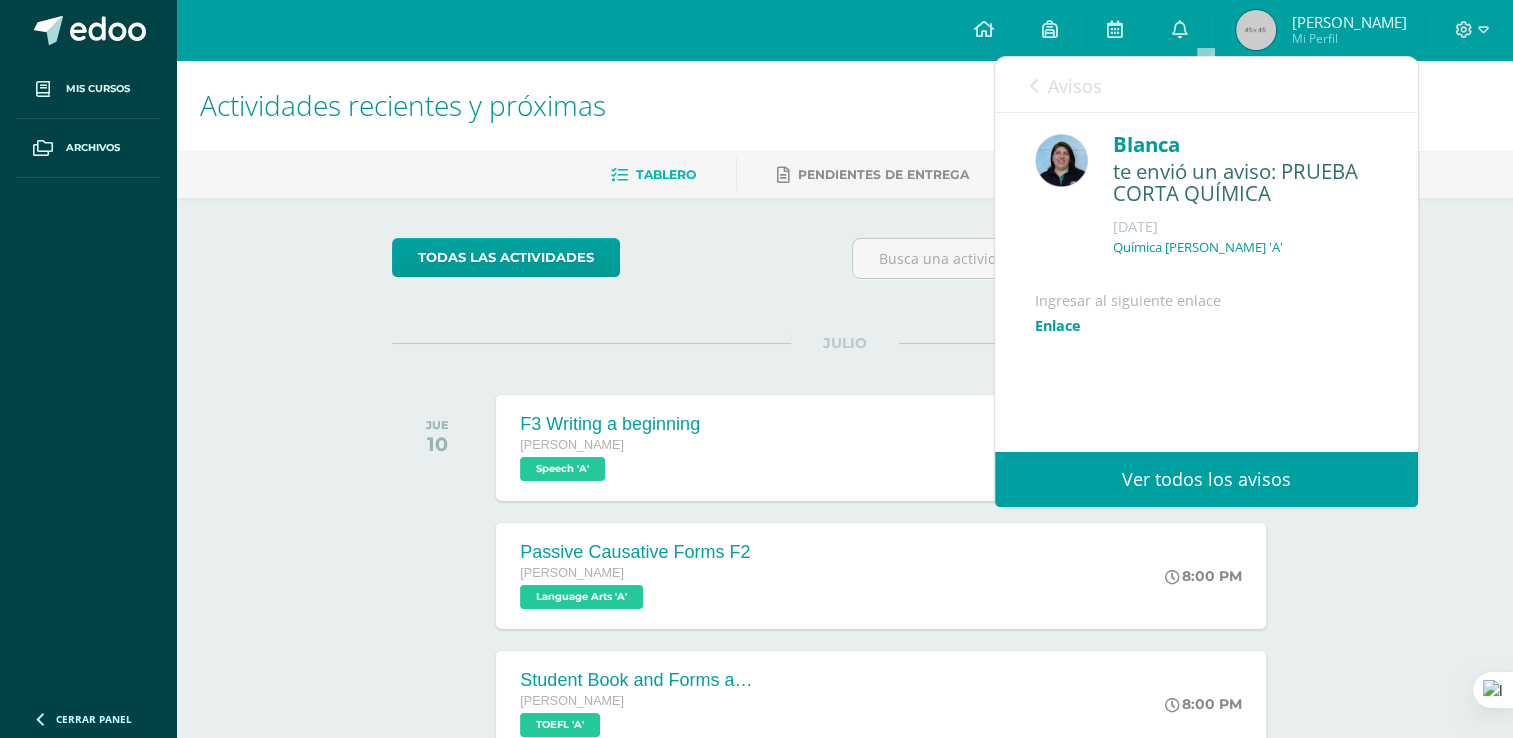 click on "Enlace" at bounding box center [1058, 325] 